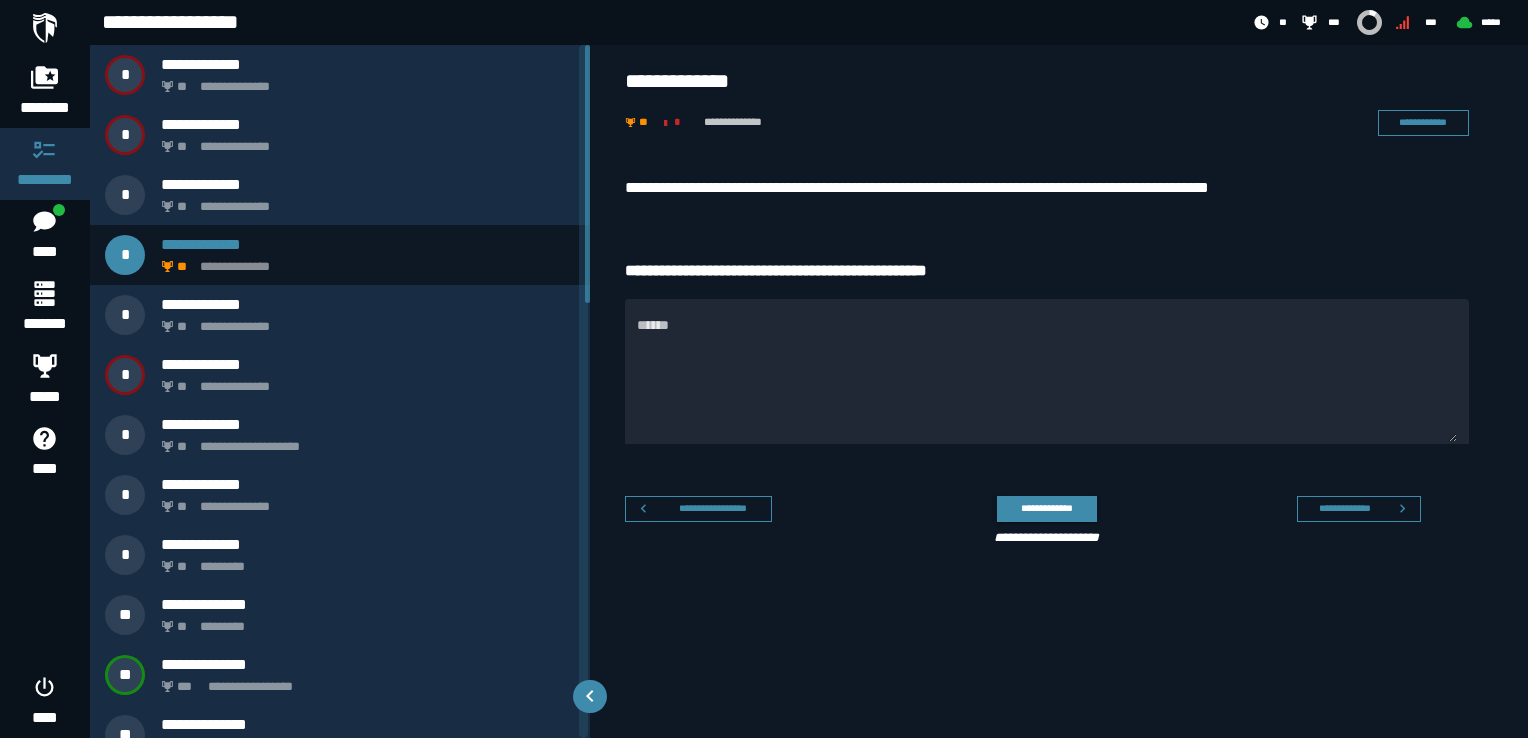 scroll, scrollTop: 0, scrollLeft: 0, axis: both 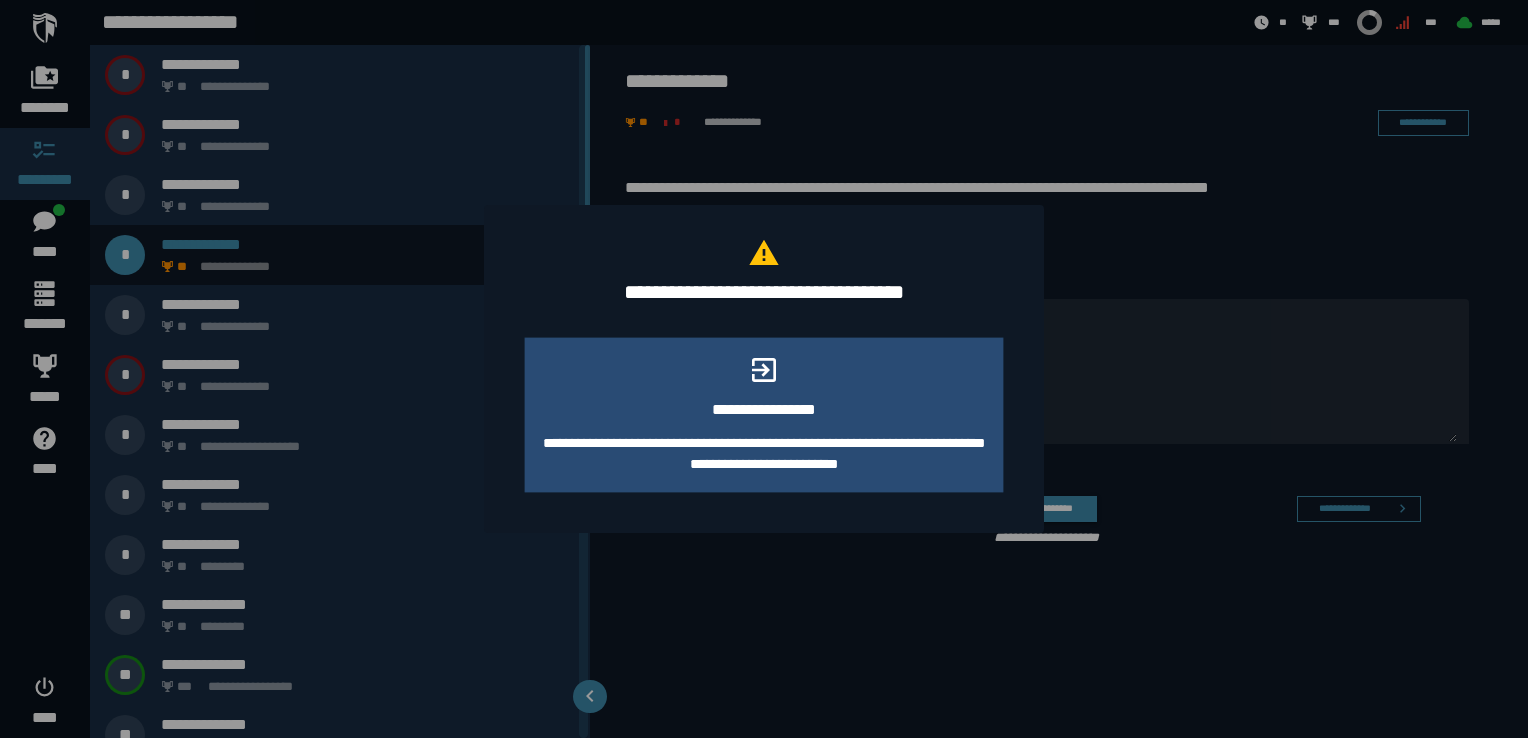 click on "**********" 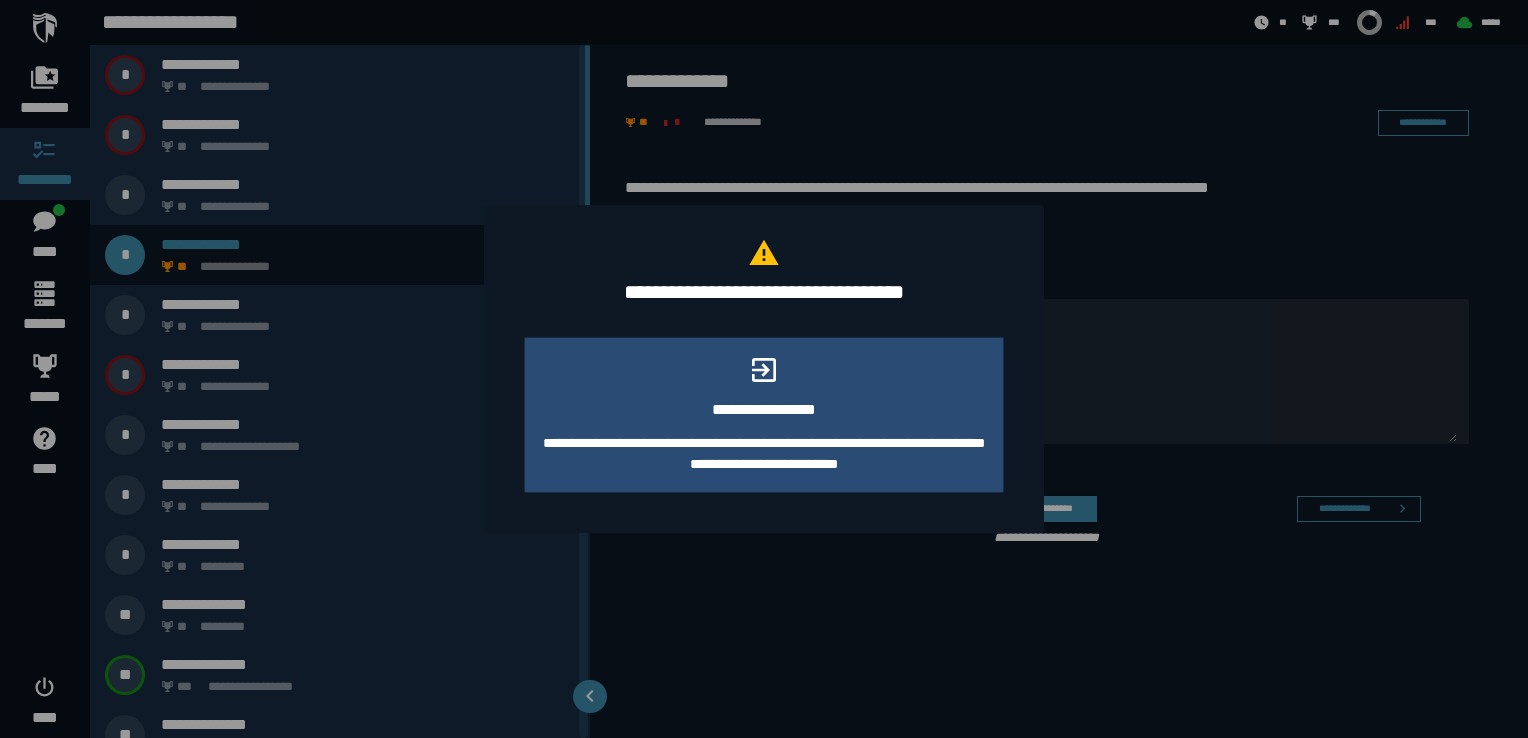 click 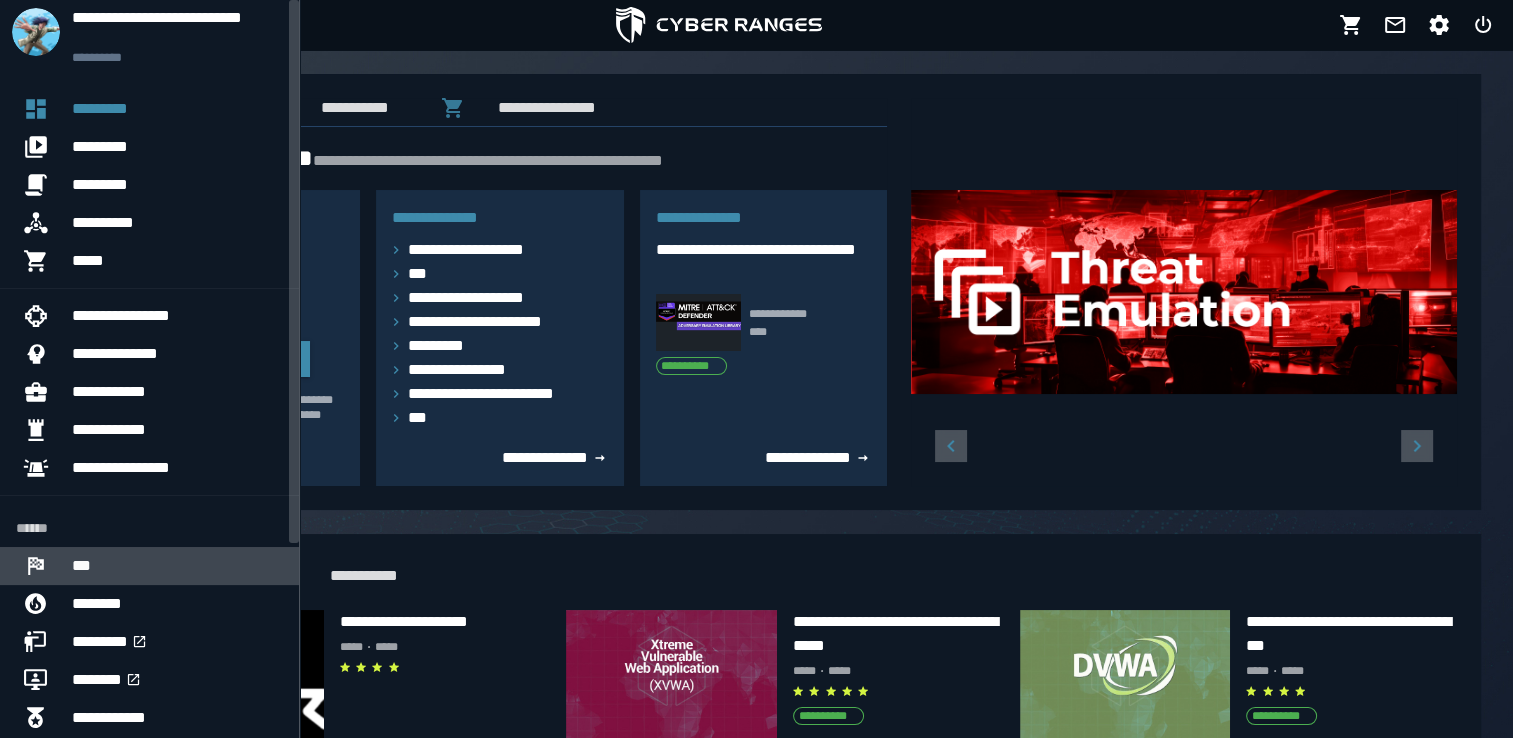 click on "***" at bounding box center [177, 566] 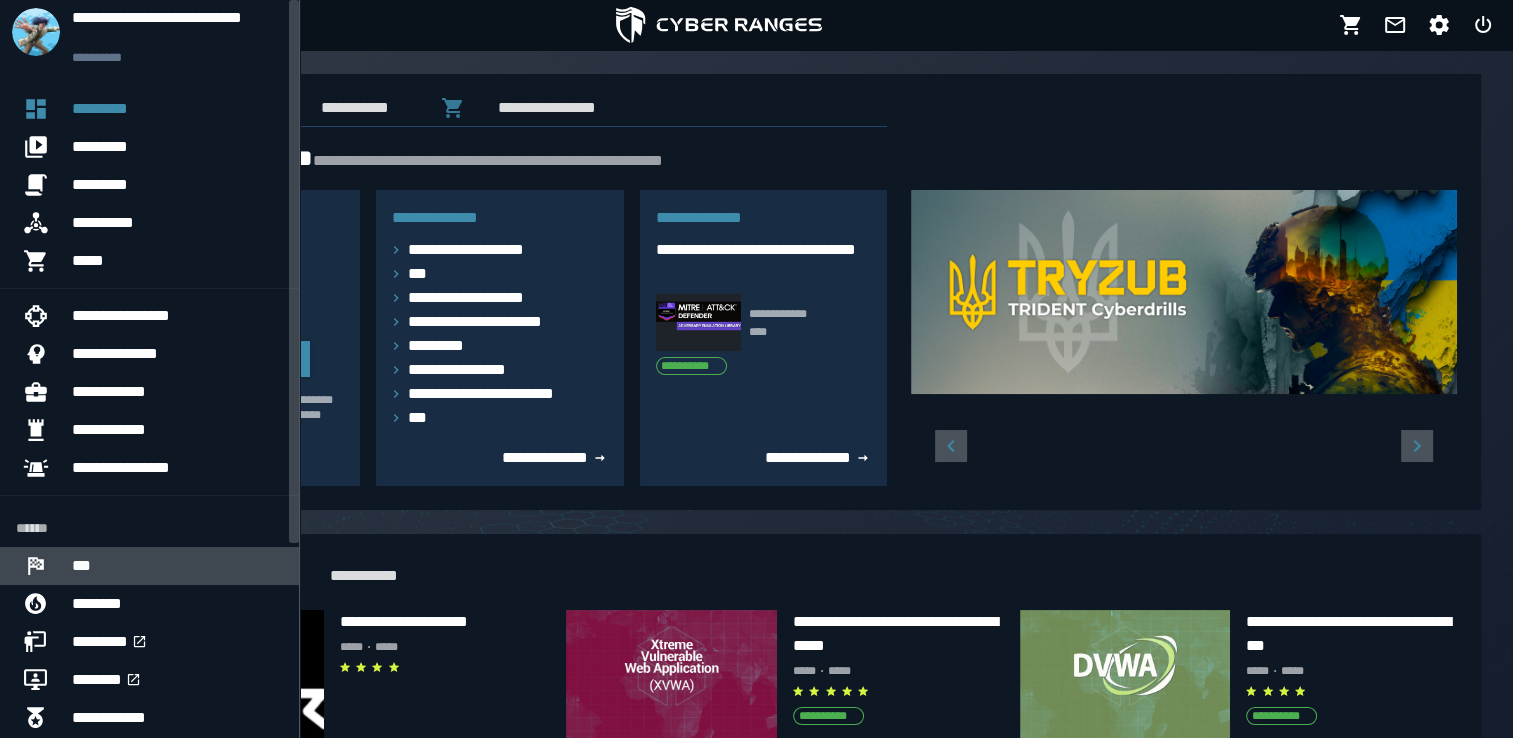 click on "***" at bounding box center [177, 566] 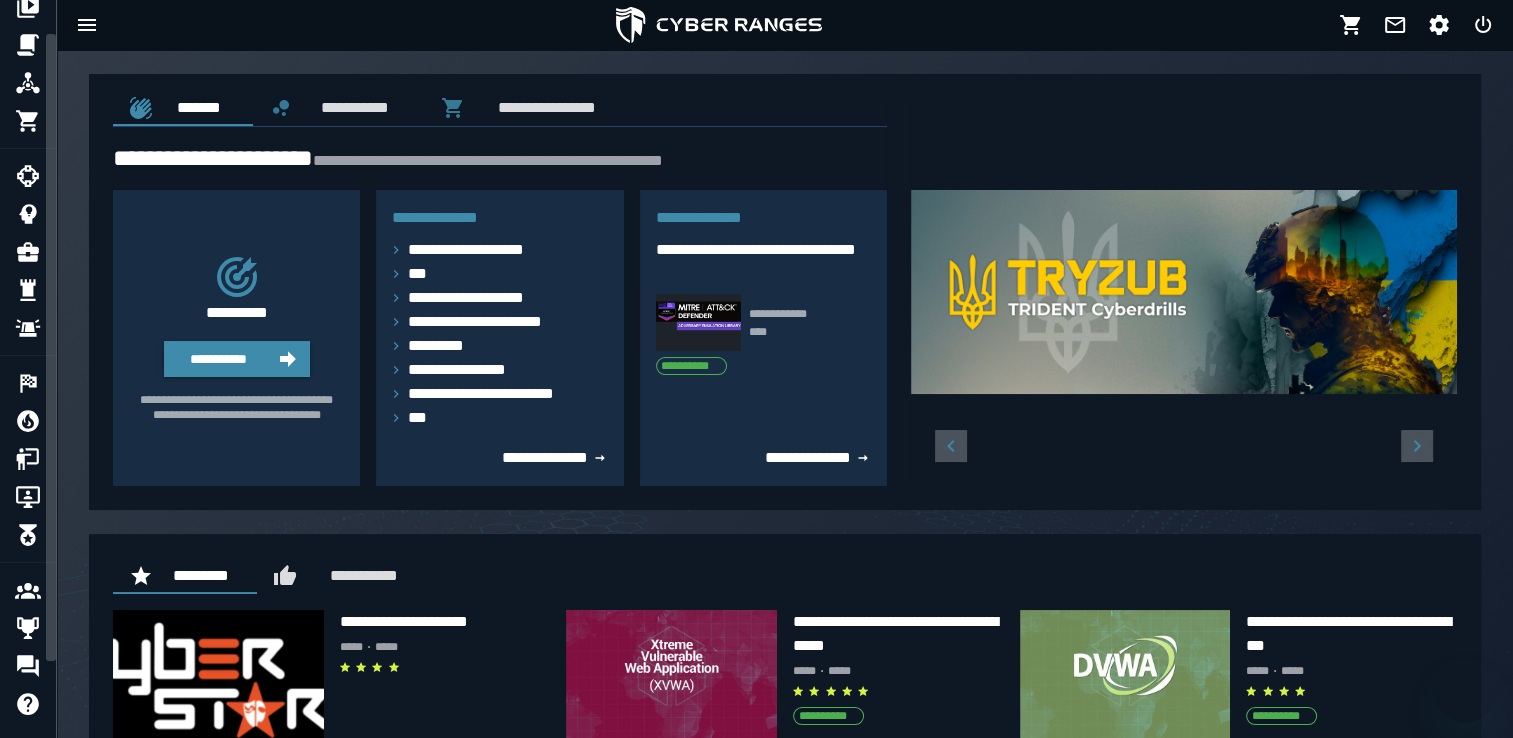 scroll, scrollTop: 0, scrollLeft: 0, axis: both 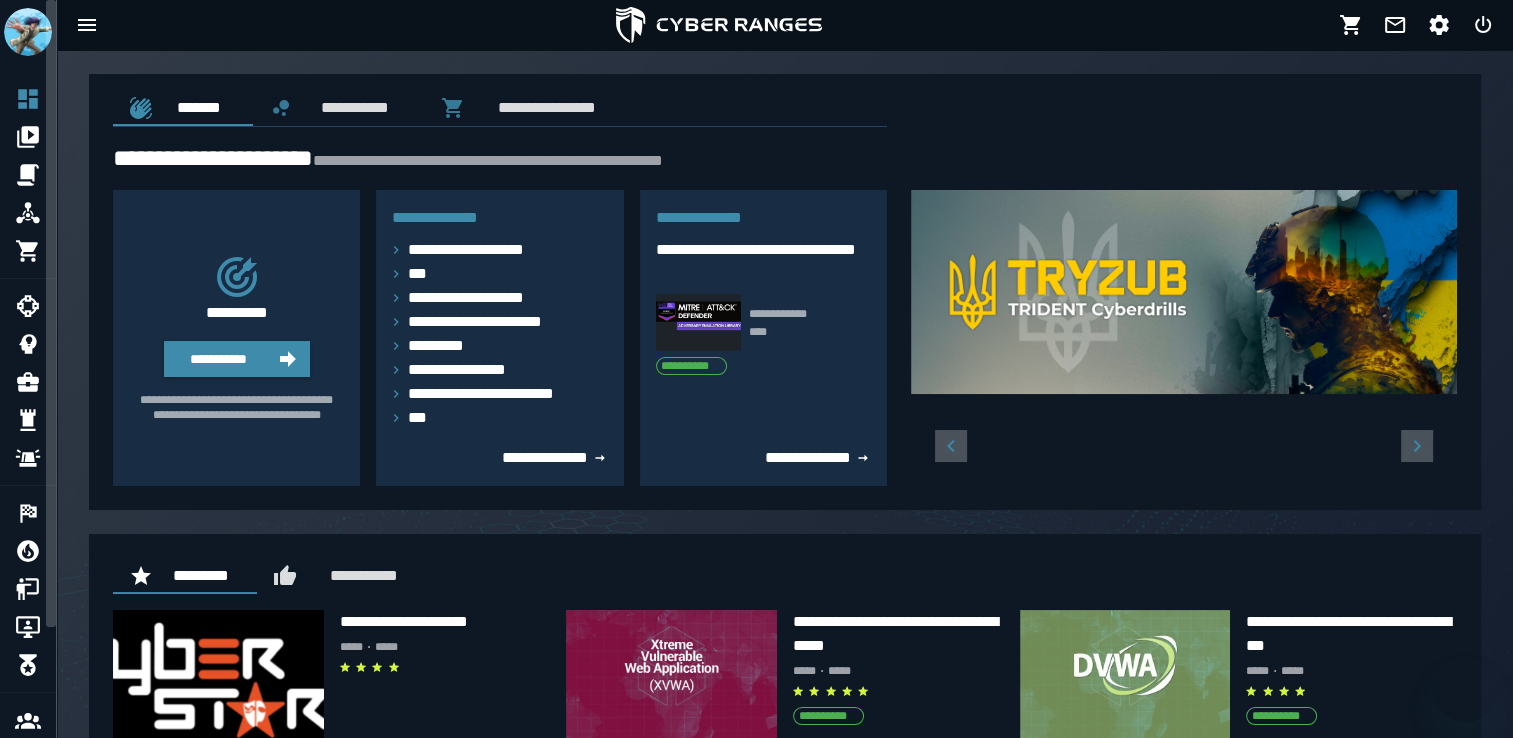 drag, startPoint x: 298, startPoint y: 460, endPoint x: 399, endPoint y: 224, distance: 256.7041 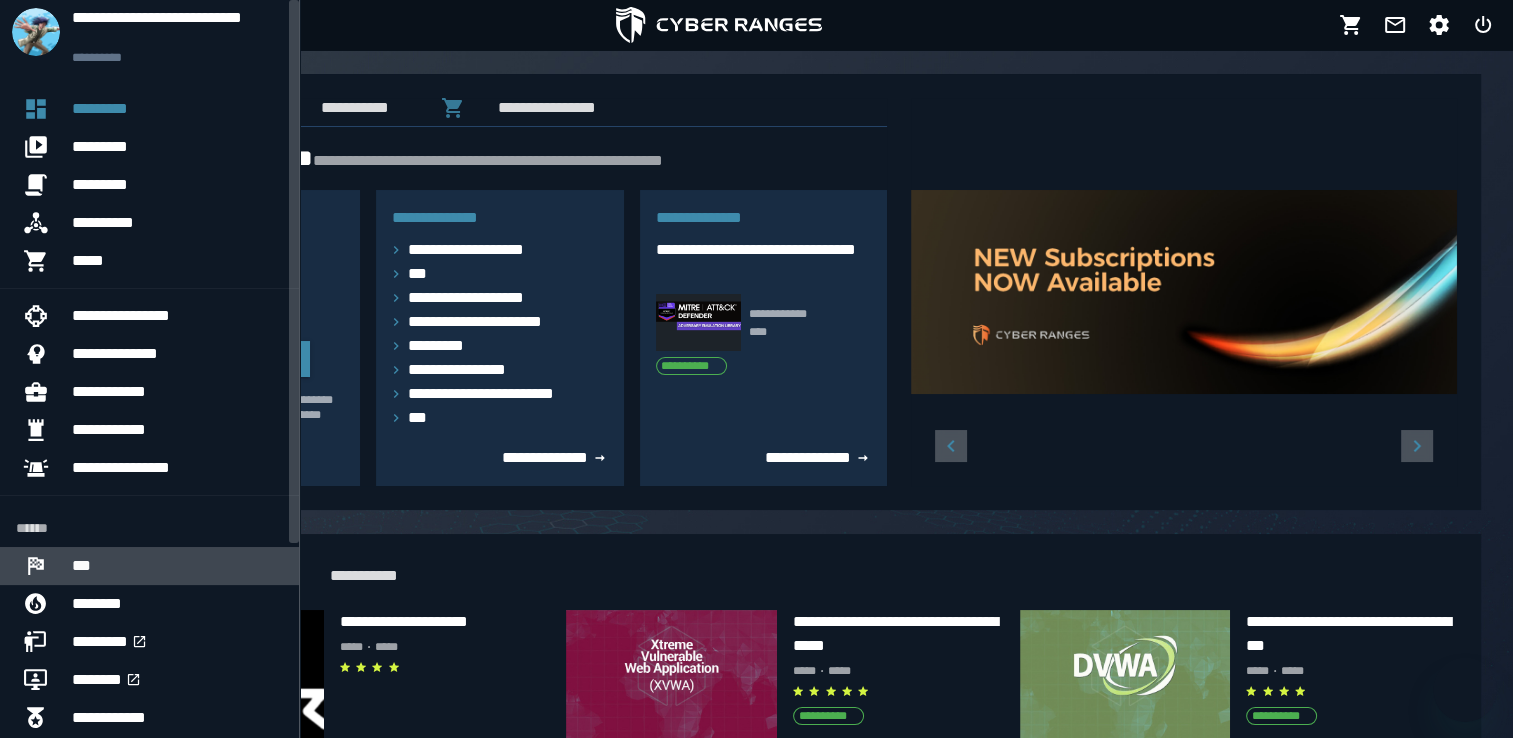 click on "***" at bounding box center [177, 566] 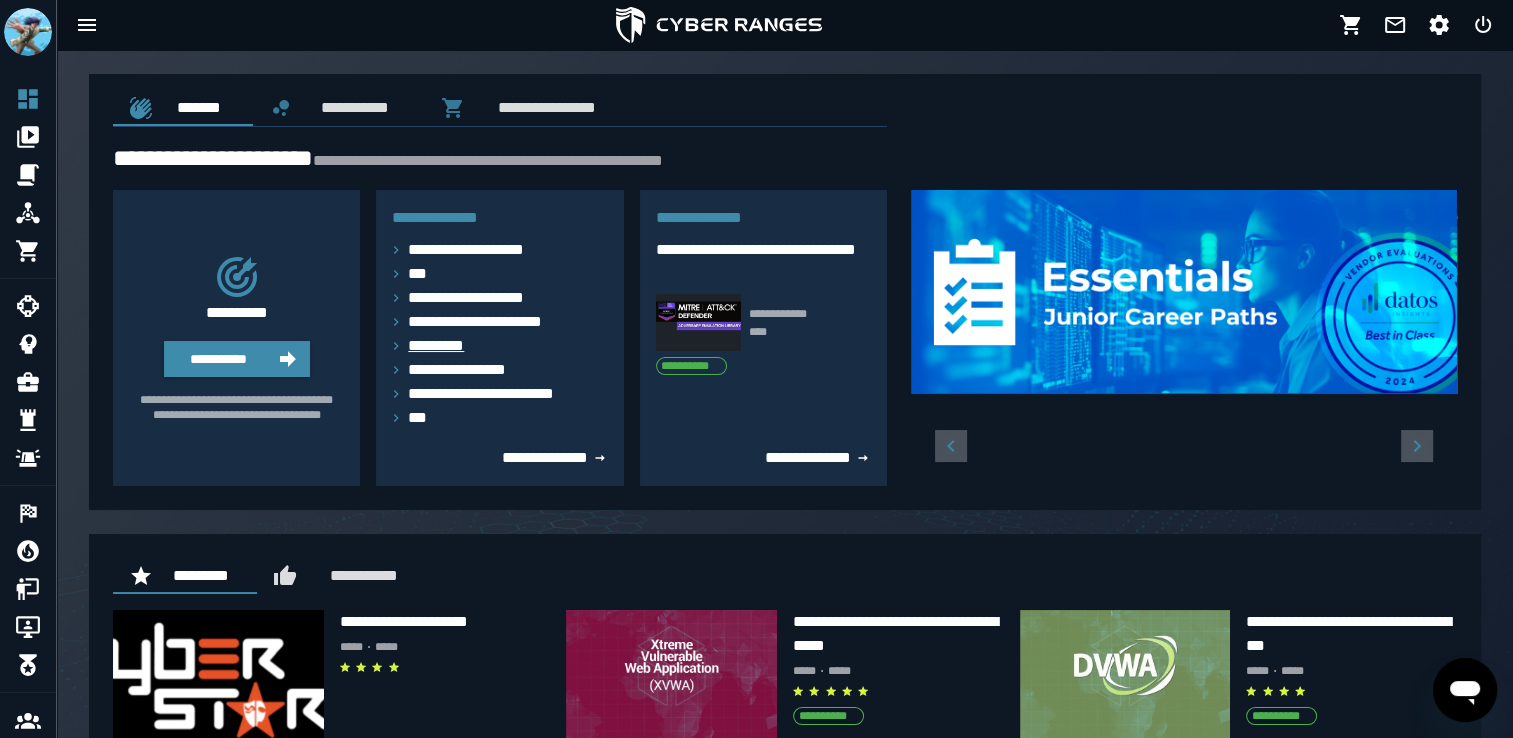 scroll, scrollTop: 0, scrollLeft: 0, axis: both 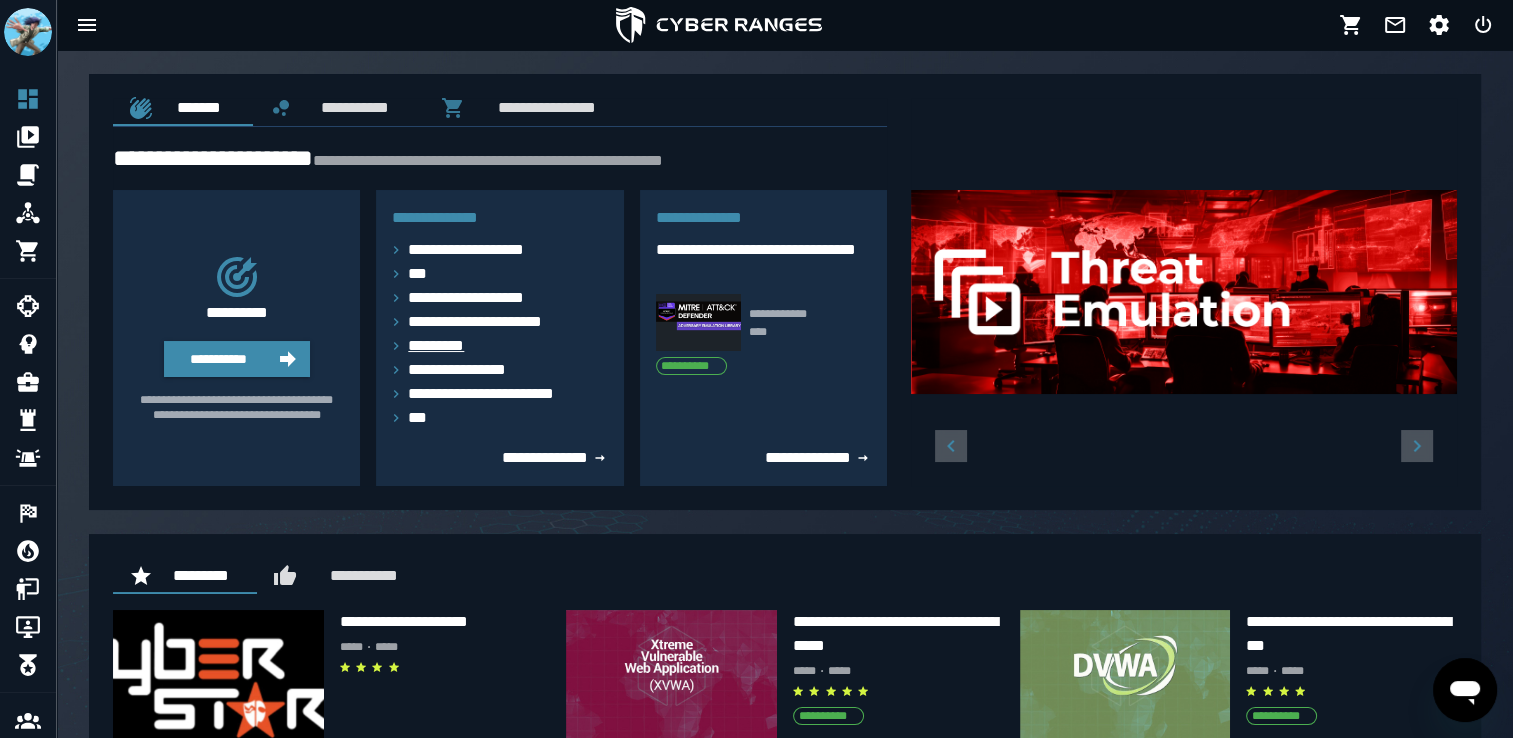 click on "*********" at bounding box center (442, 346) 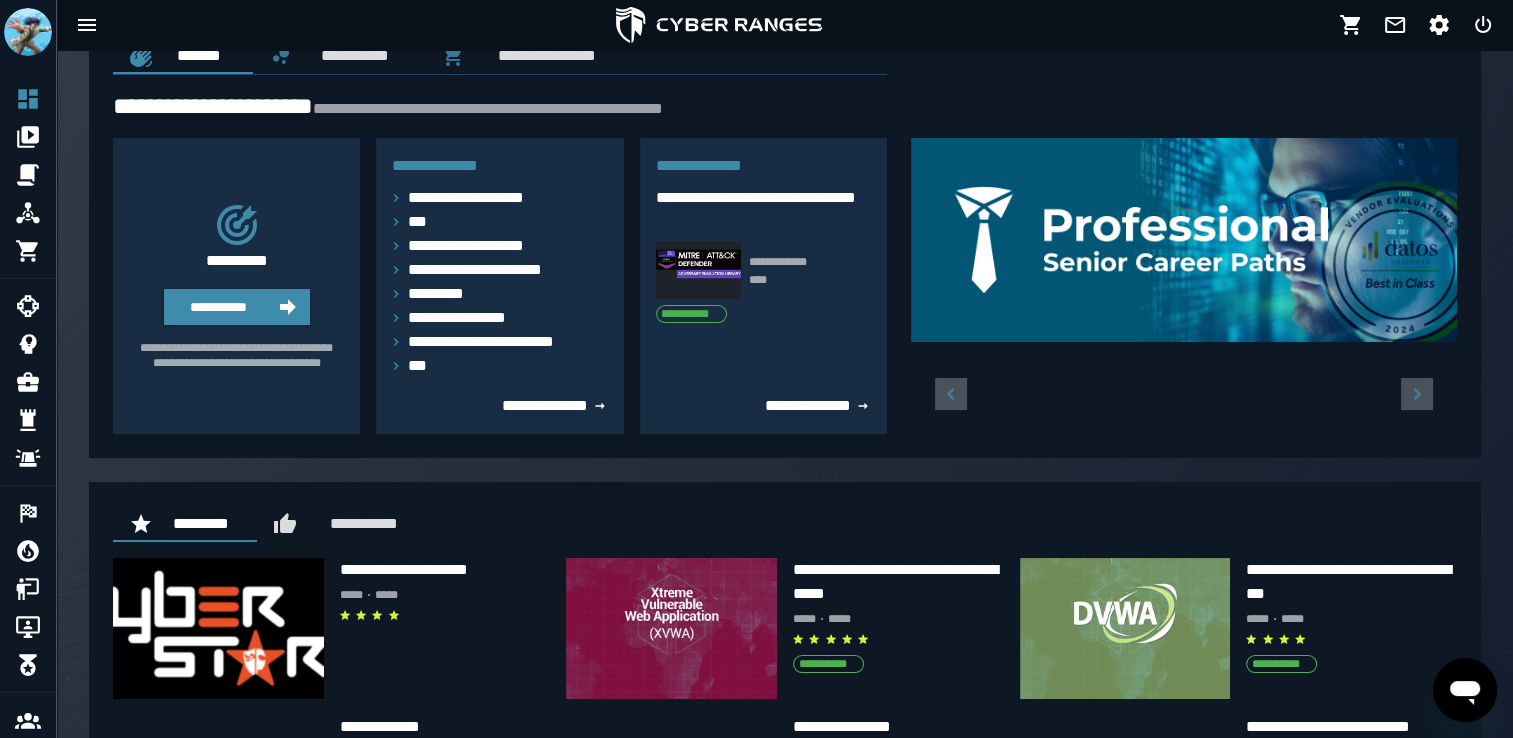 scroll, scrollTop: 0, scrollLeft: 0, axis: both 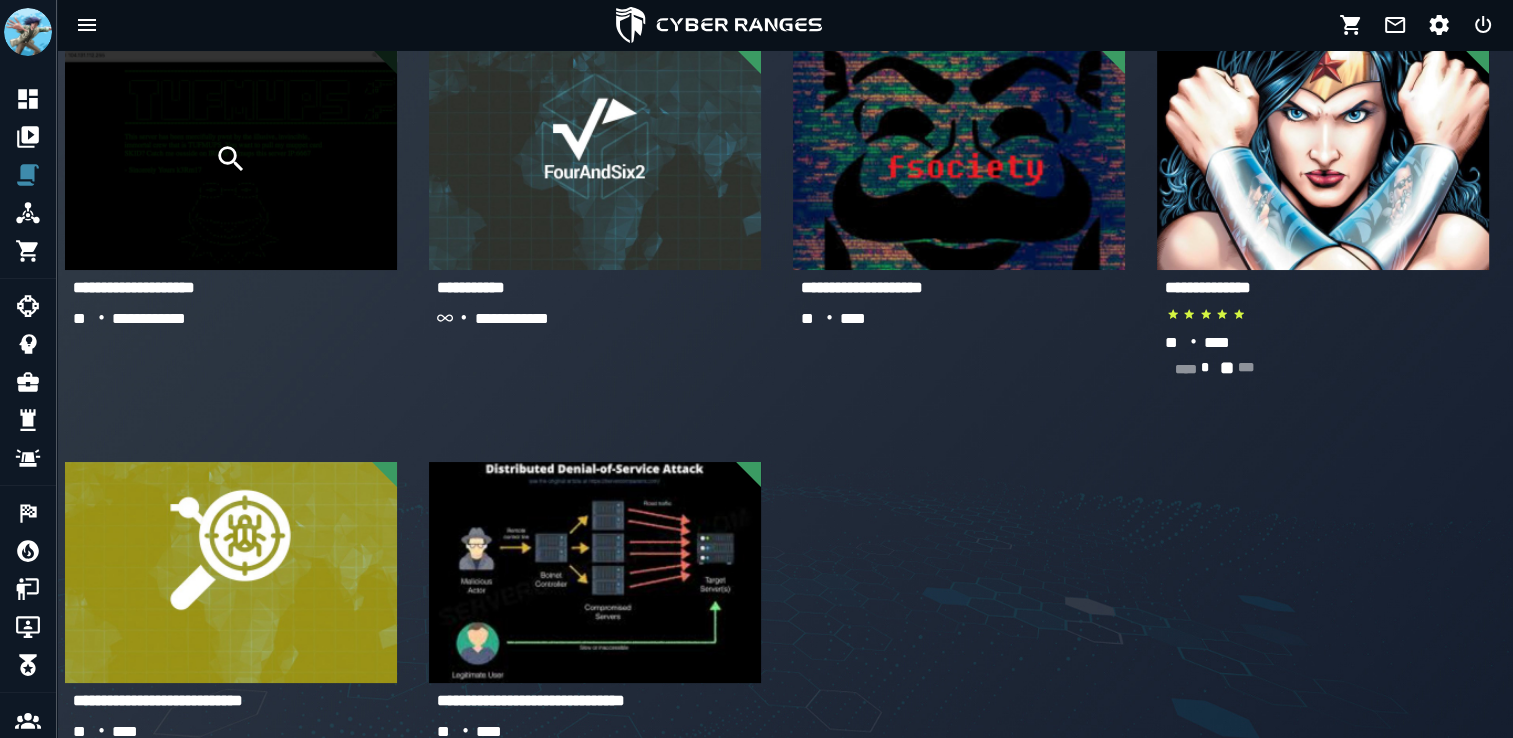 click 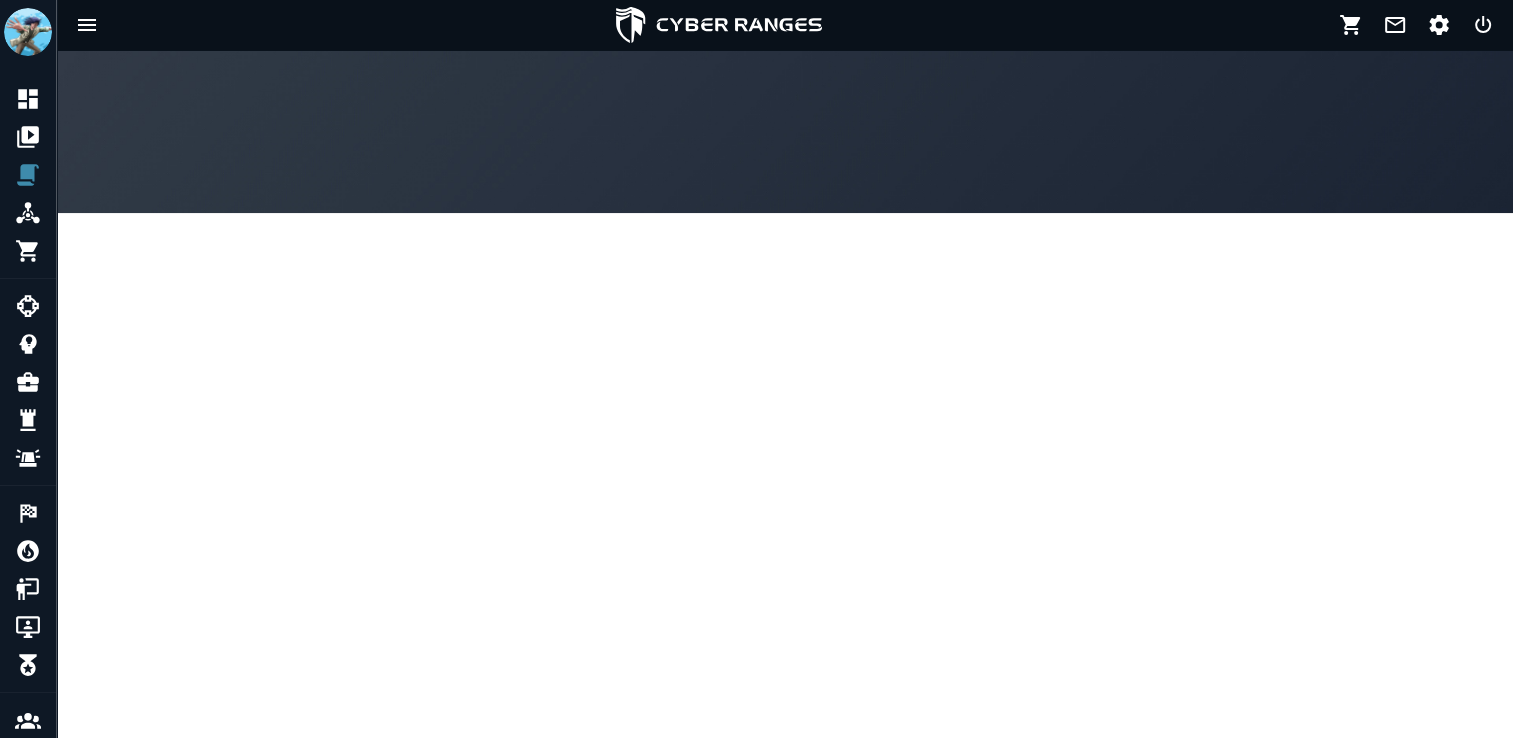 scroll, scrollTop: 0, scrollLeft: 0, axis: both 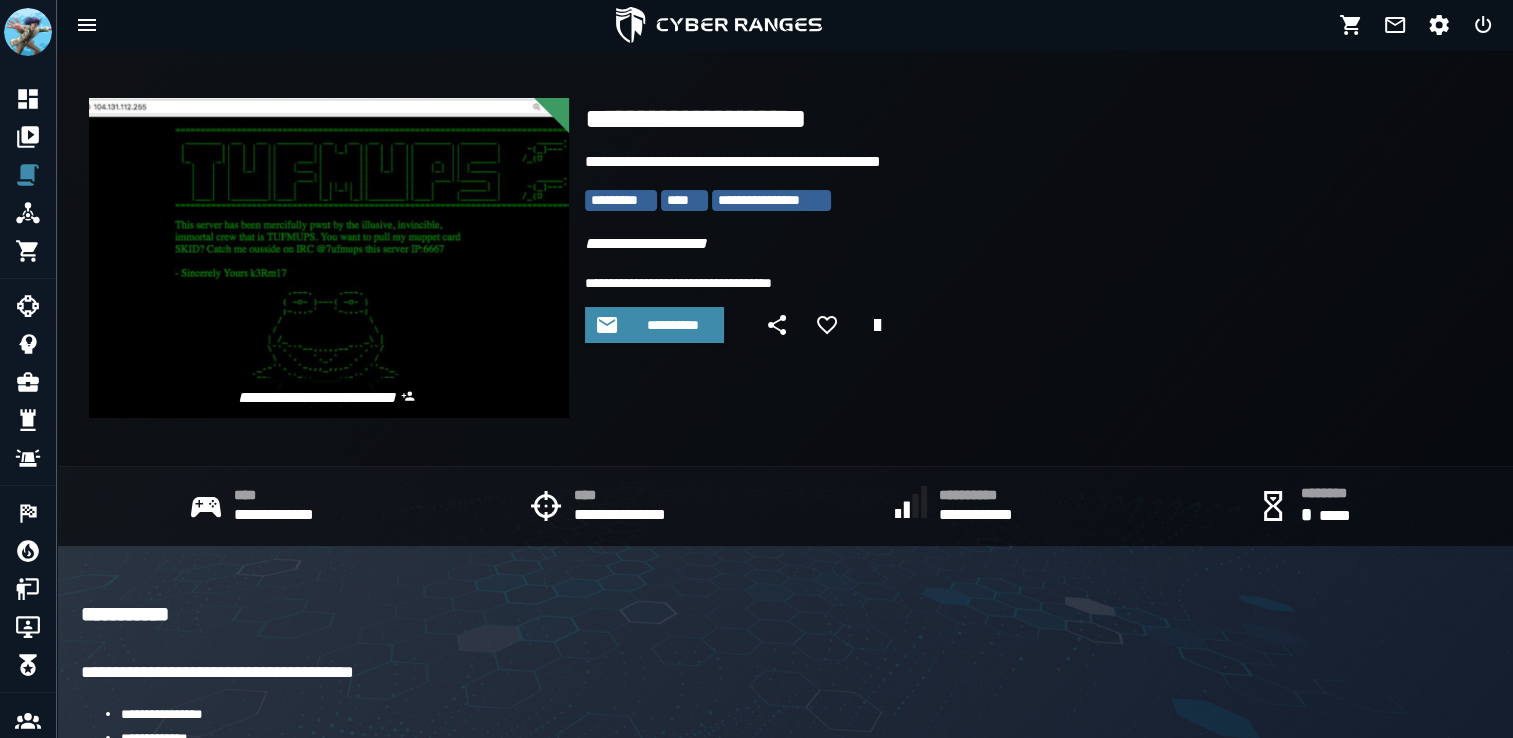 click on "*********" at bounding box center (621, 200) 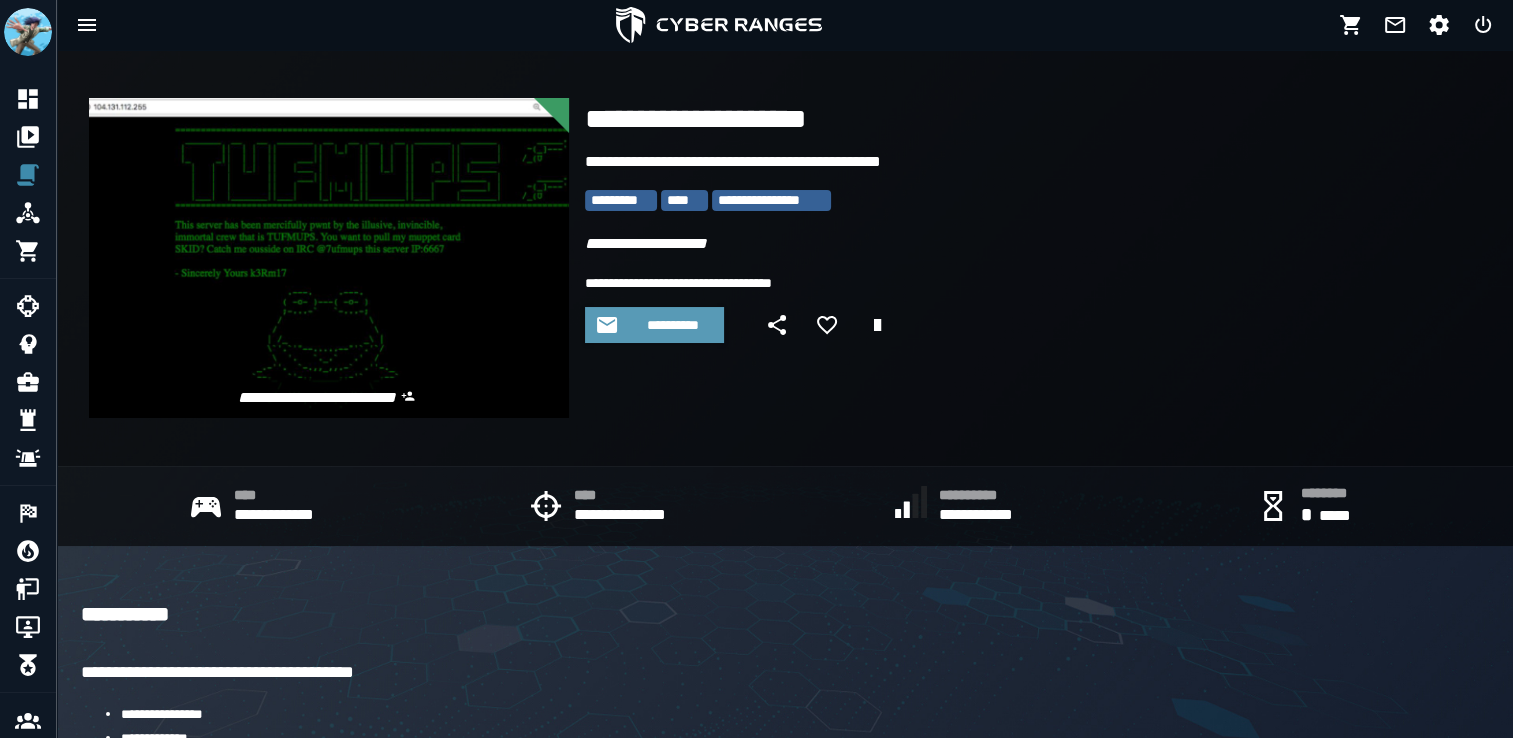 click on "**********" at bounding box center [672, 325] 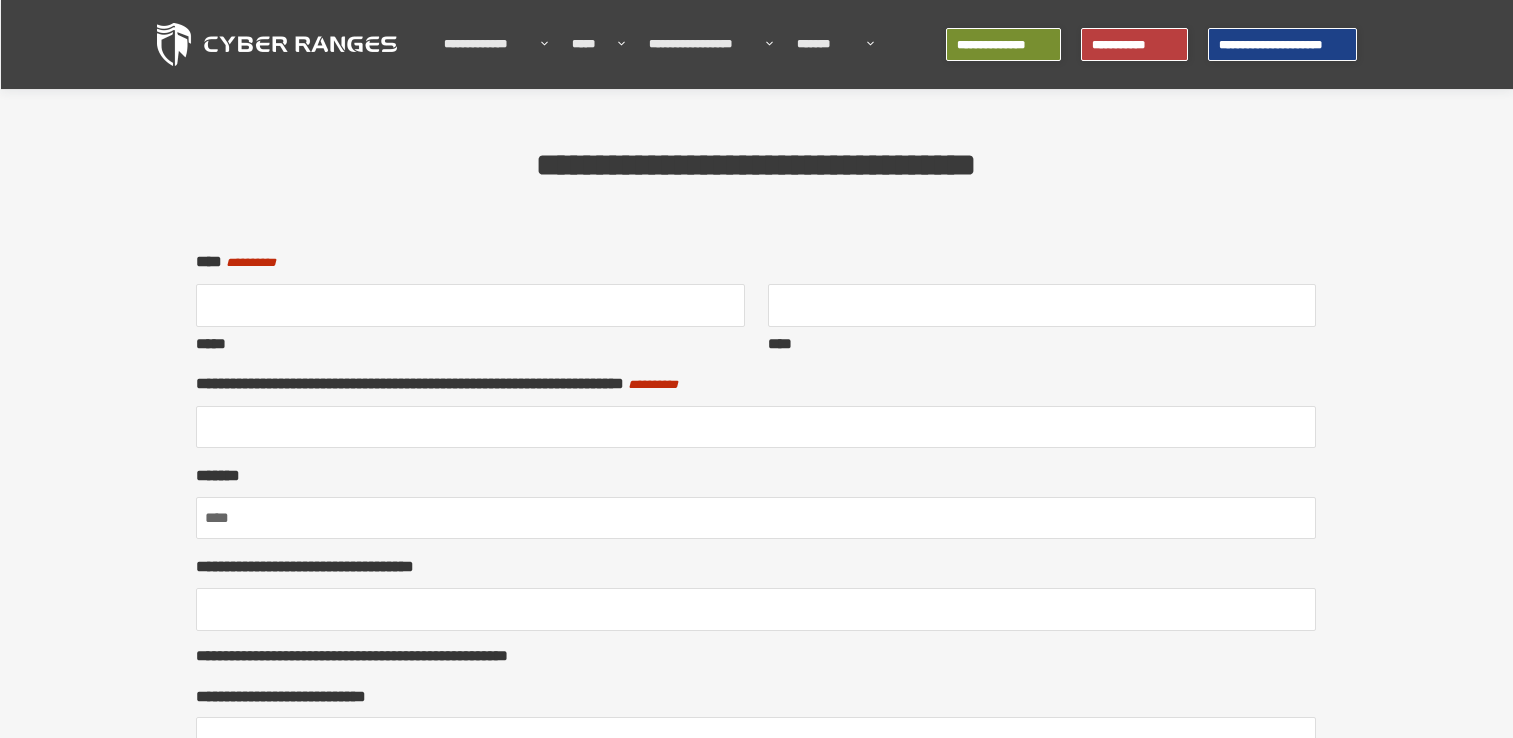 scroll, scrollTop: 521, scrollLeft: 0, axis: vertical 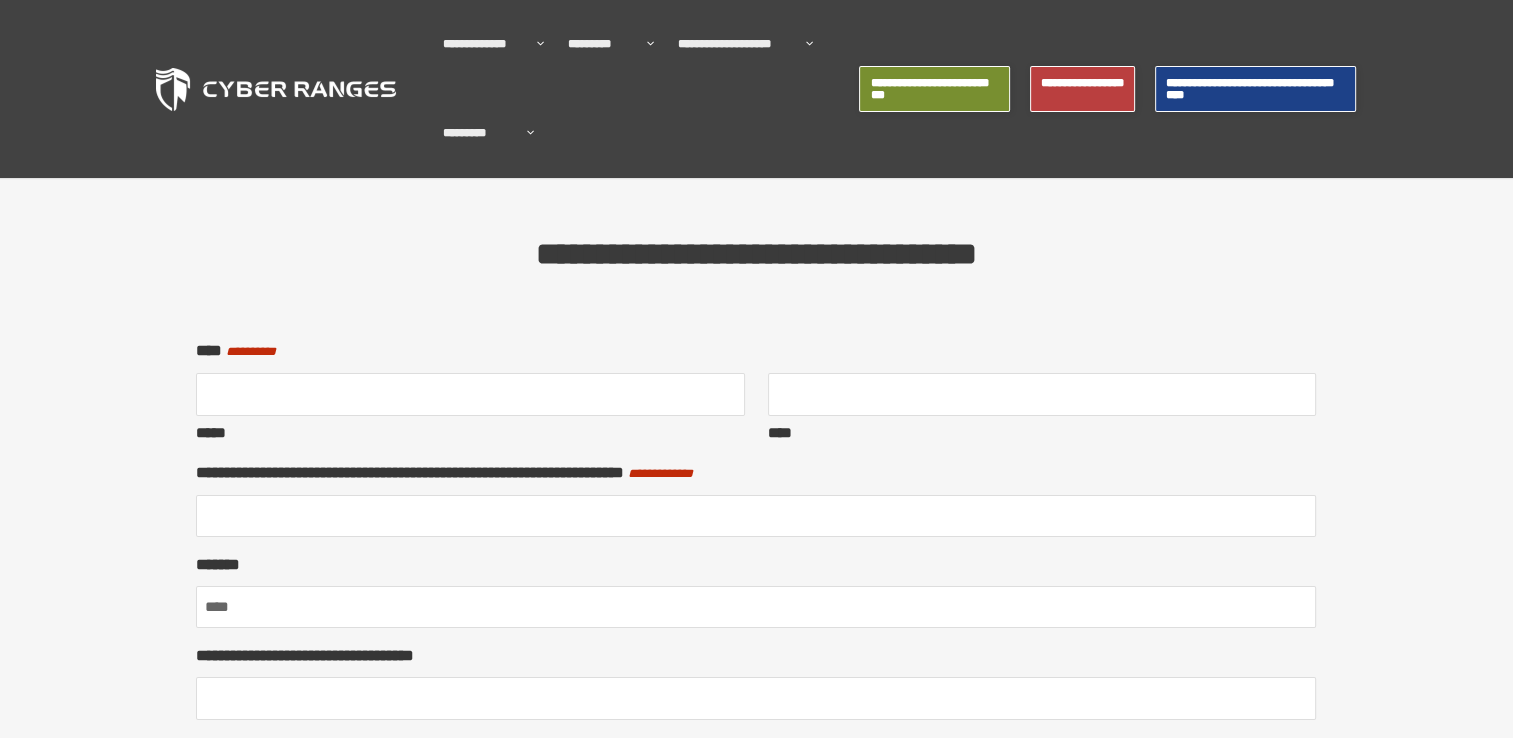 type on "****" 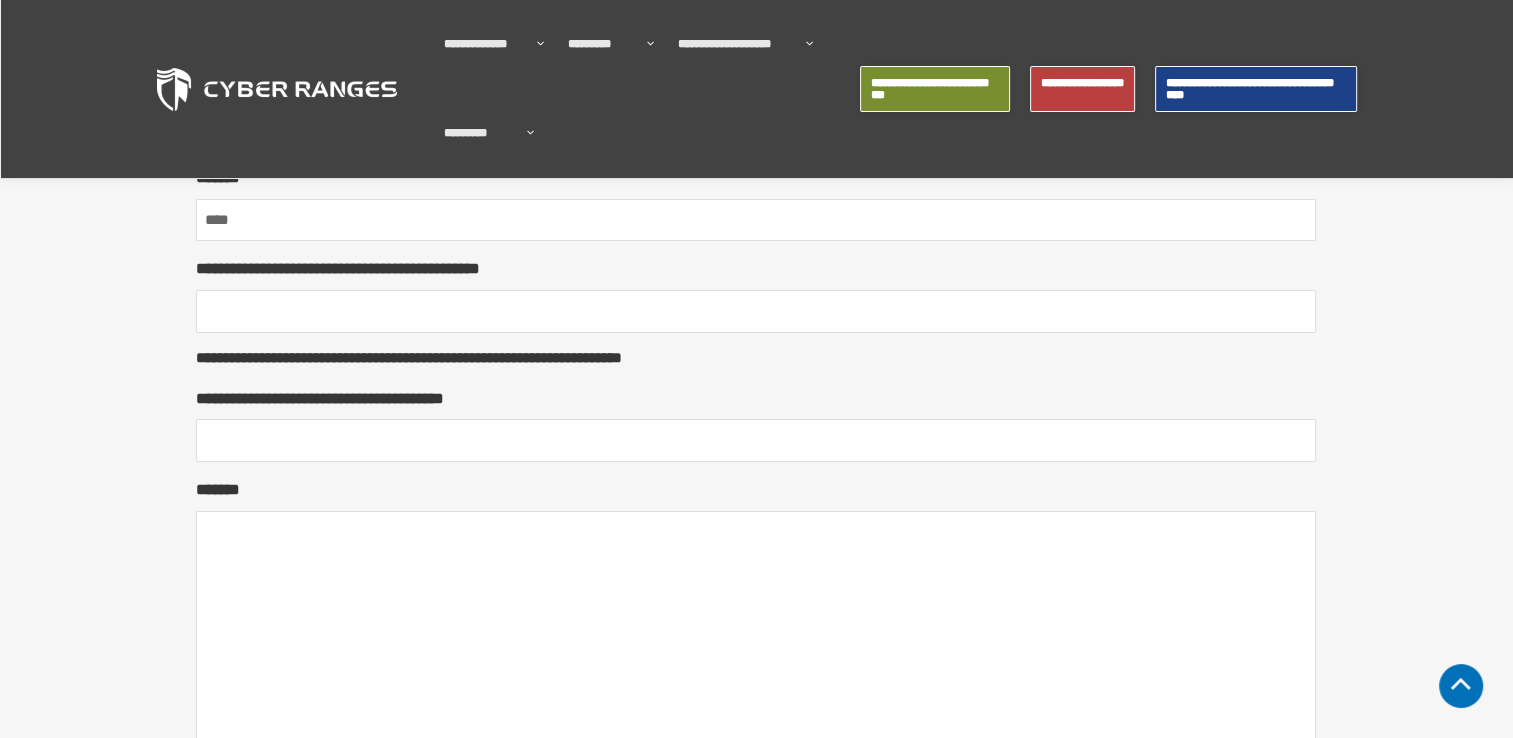 scroll, scrollTop: 366, scrollLeft: 0, axis: vertical 